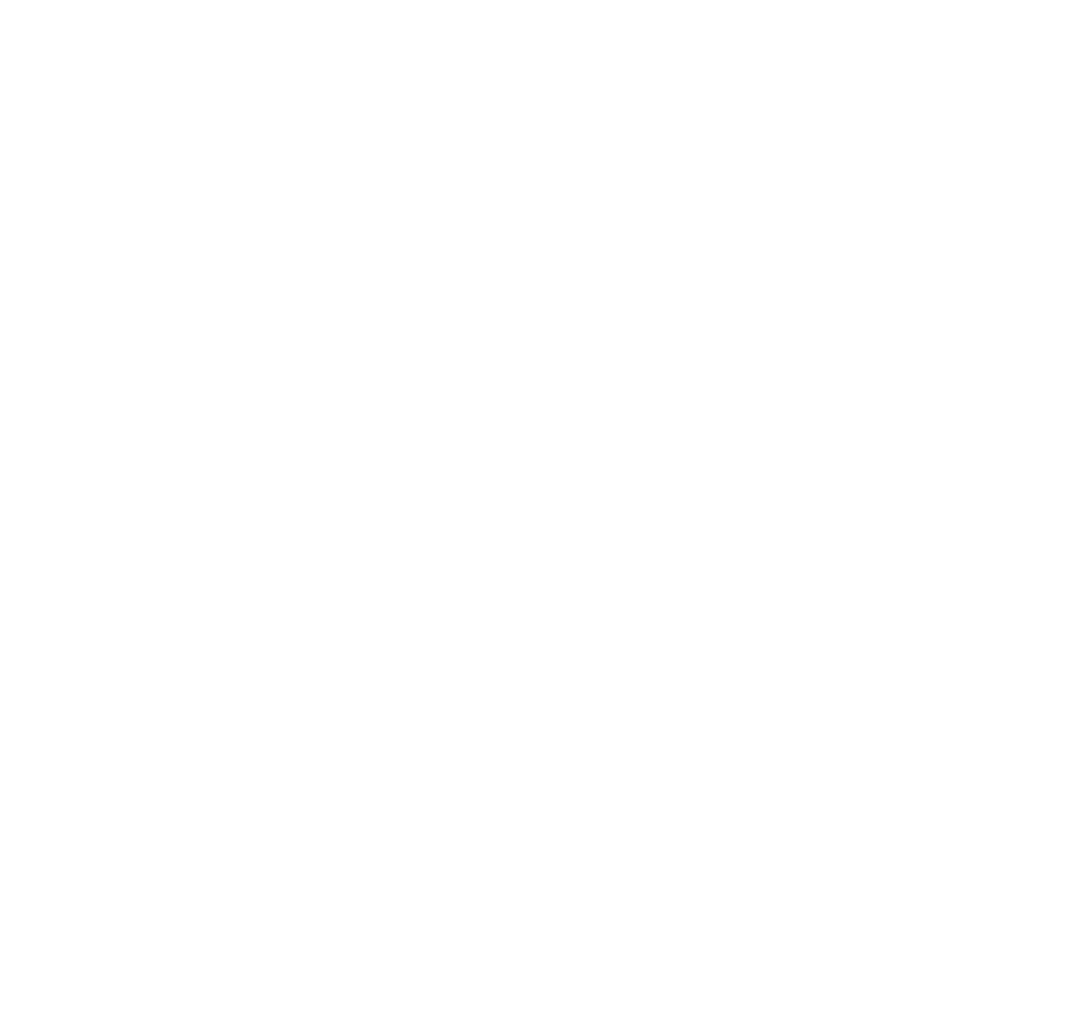 scroll, scrollTop: 0, scrollLeft: 0, axis: both 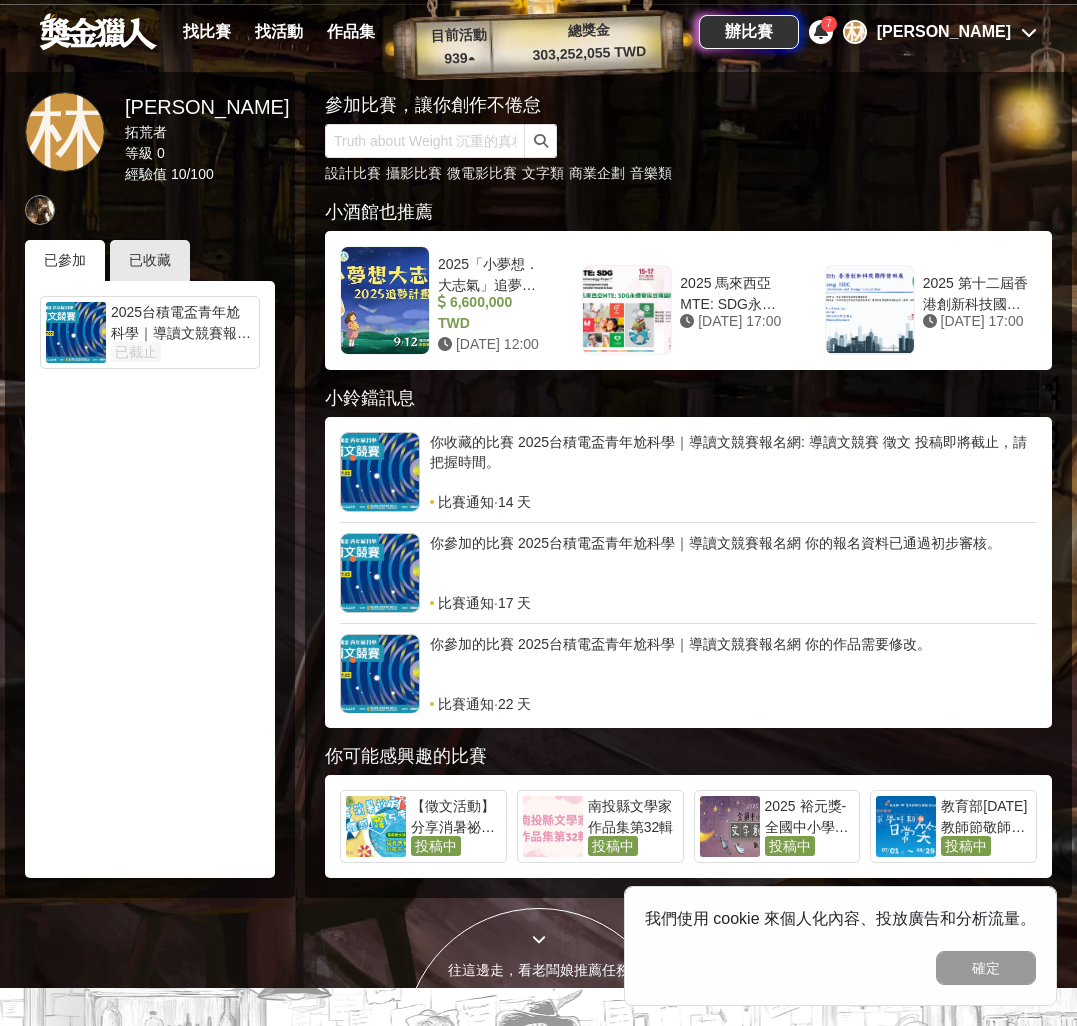 click on "找比賽 找活動 作品集" at bounding box center [283, 32] 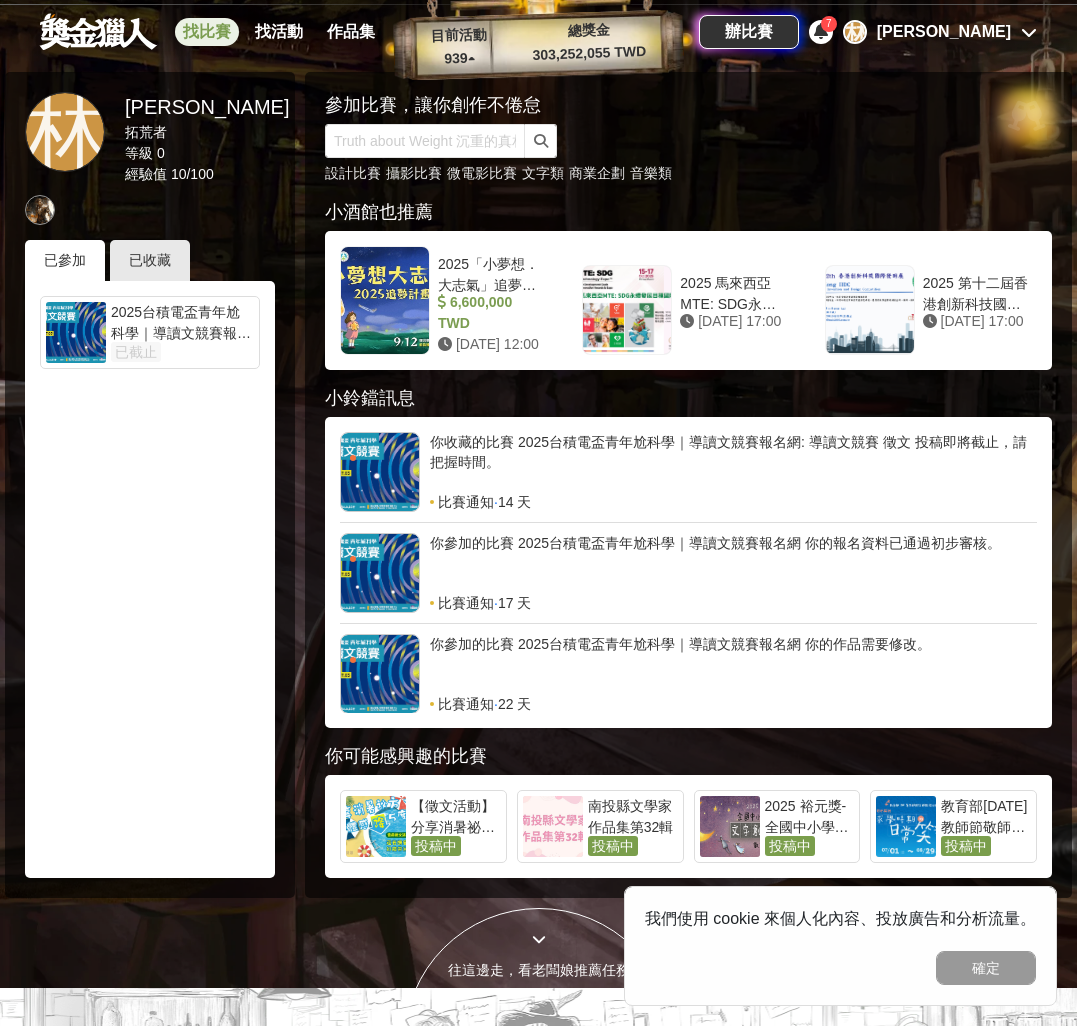 click on "找比賽" at bounding box center [207, 32] 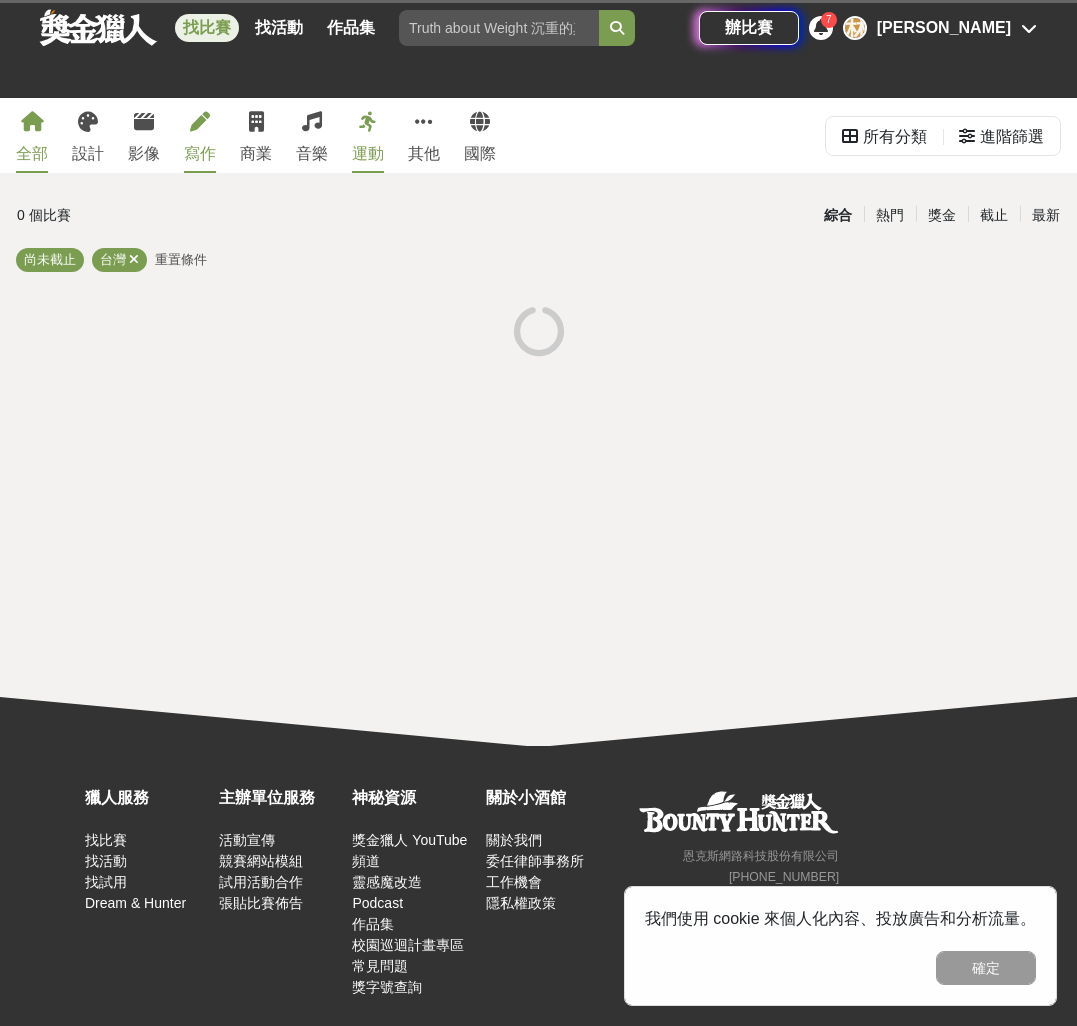 click at bounding box center (200, 122) 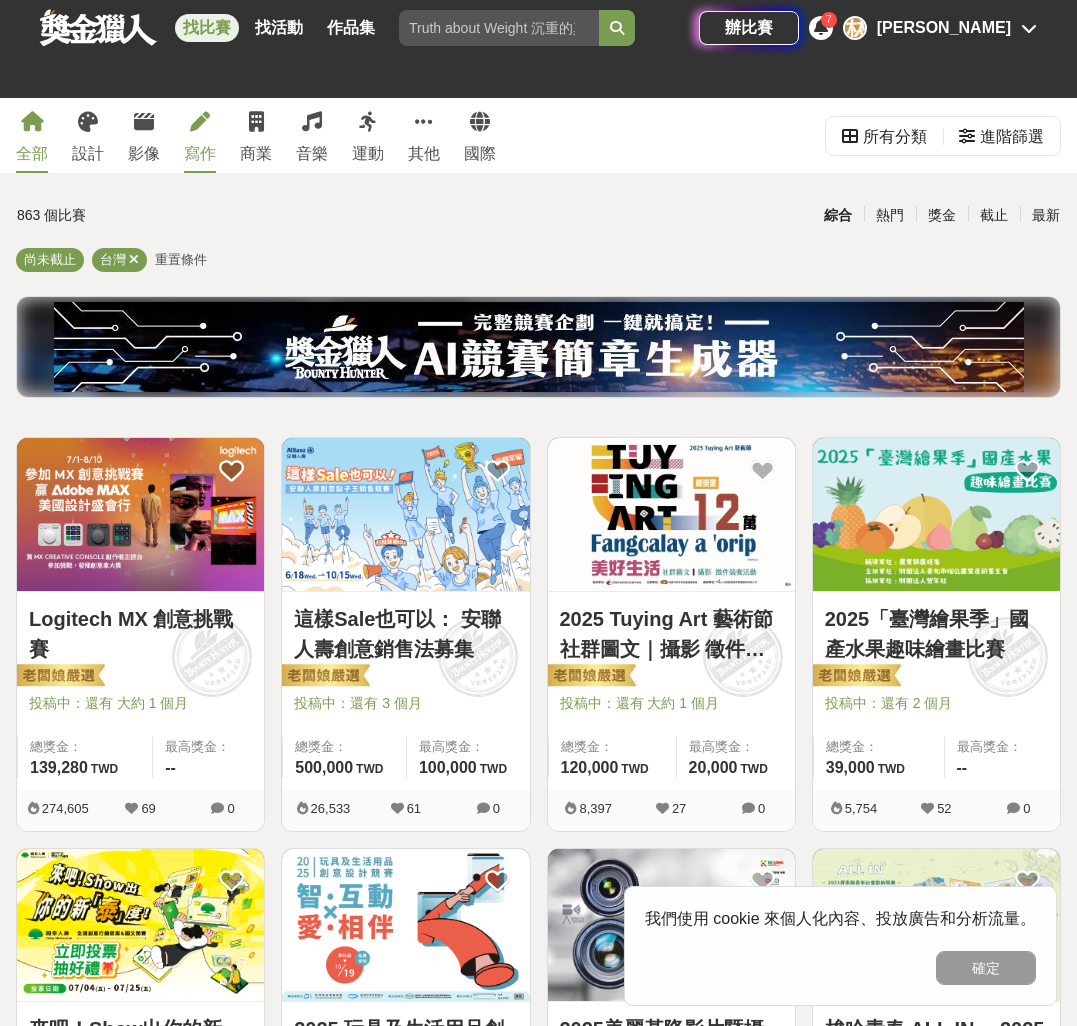 click on "寫作" at bounding box center [200, 135] 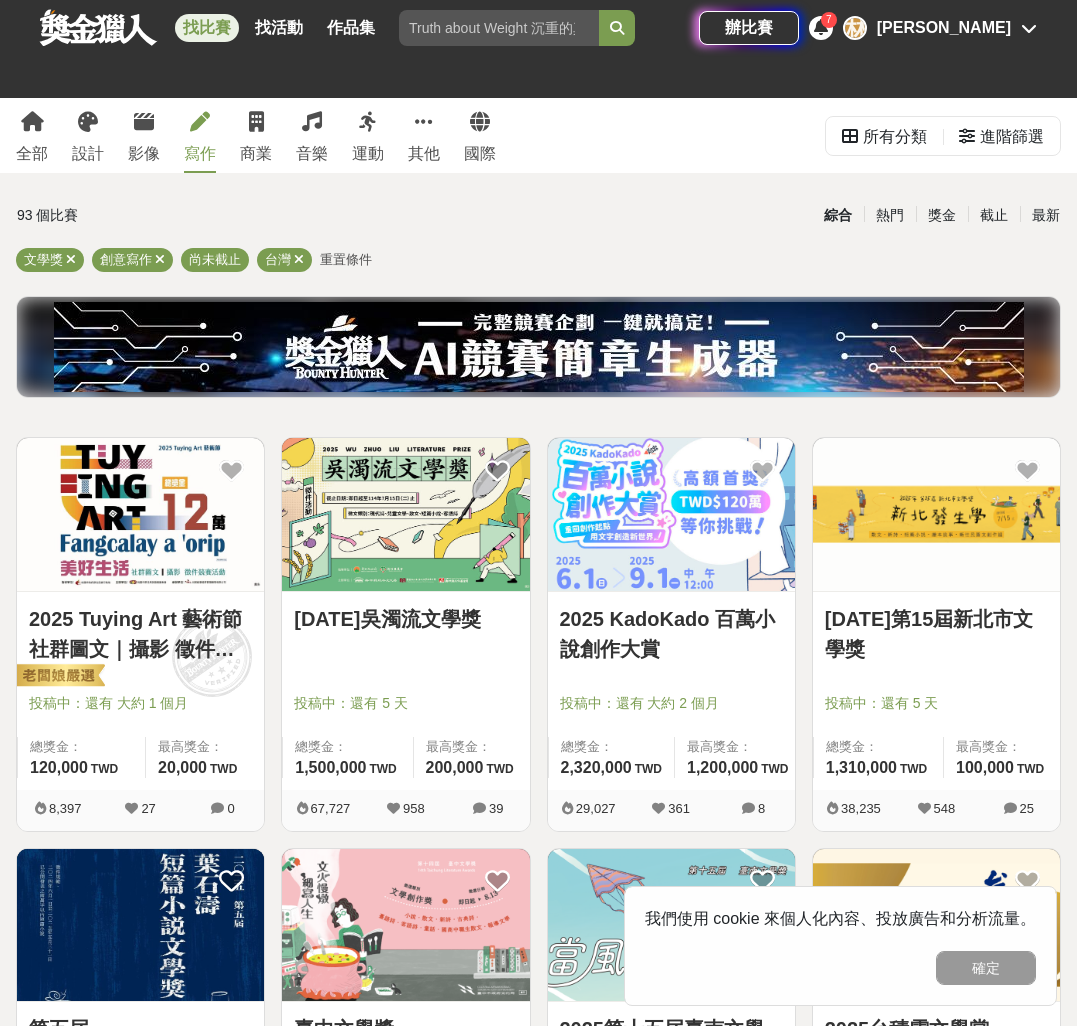 click at bounding box center [405, 514] 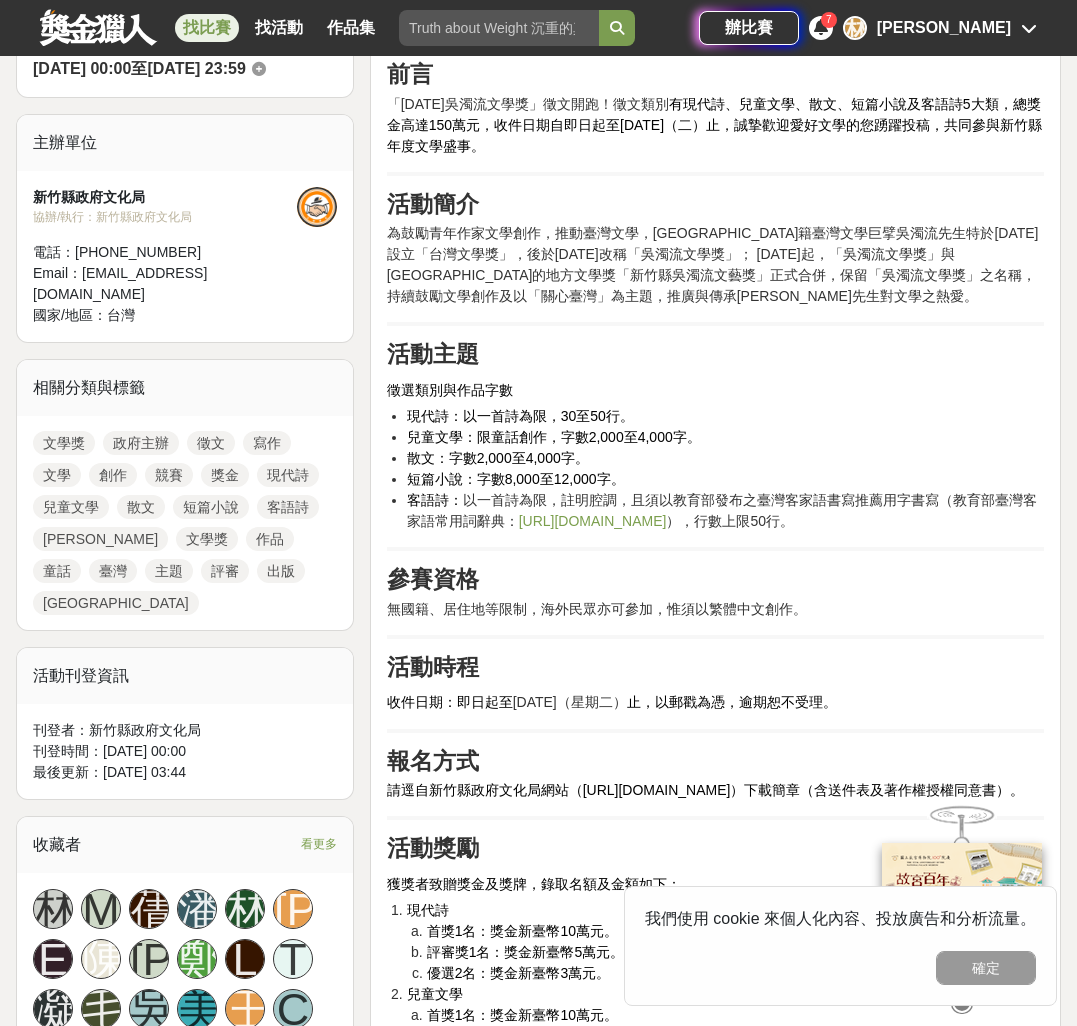 scroll, scrollTop: 612, scrollLeft: 0, axis: vertical 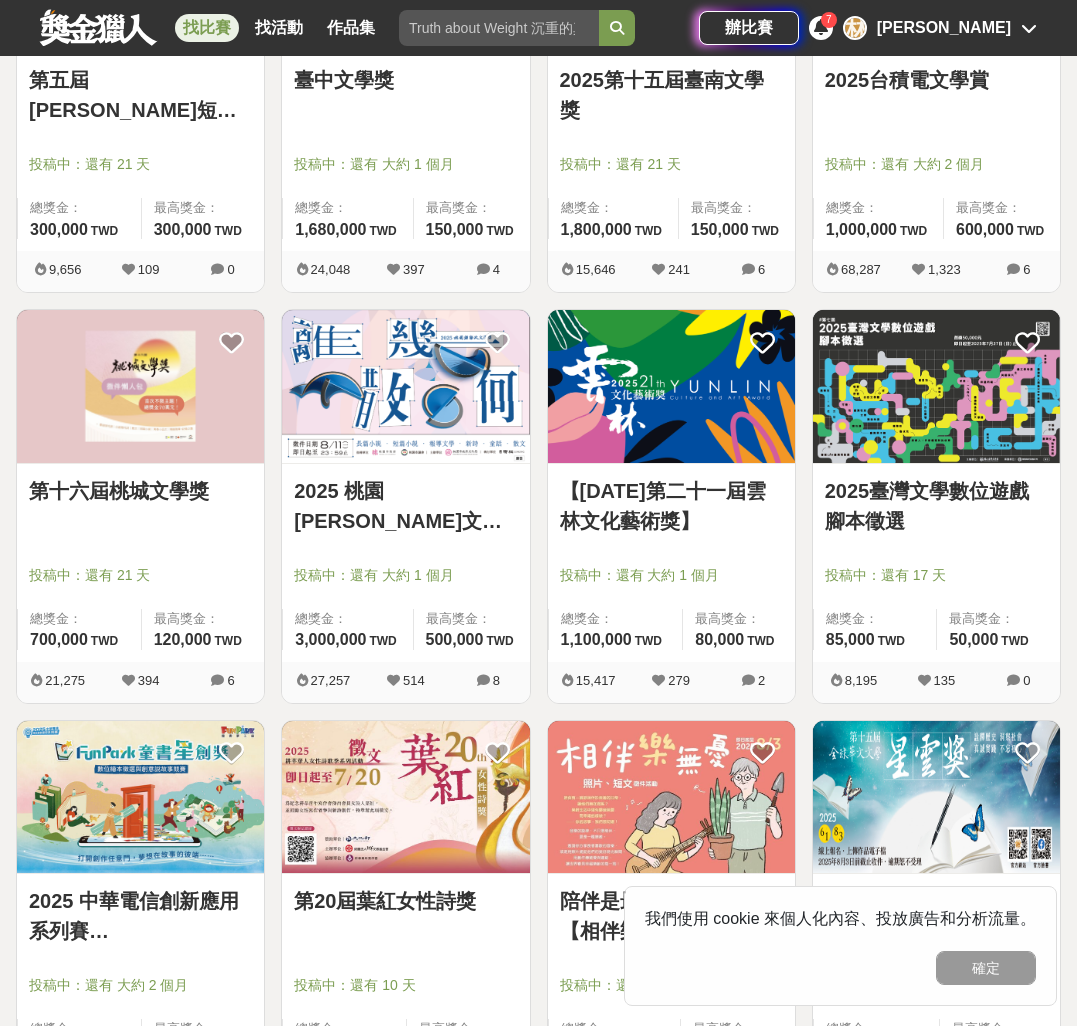 click at bounding box center [140, 386] 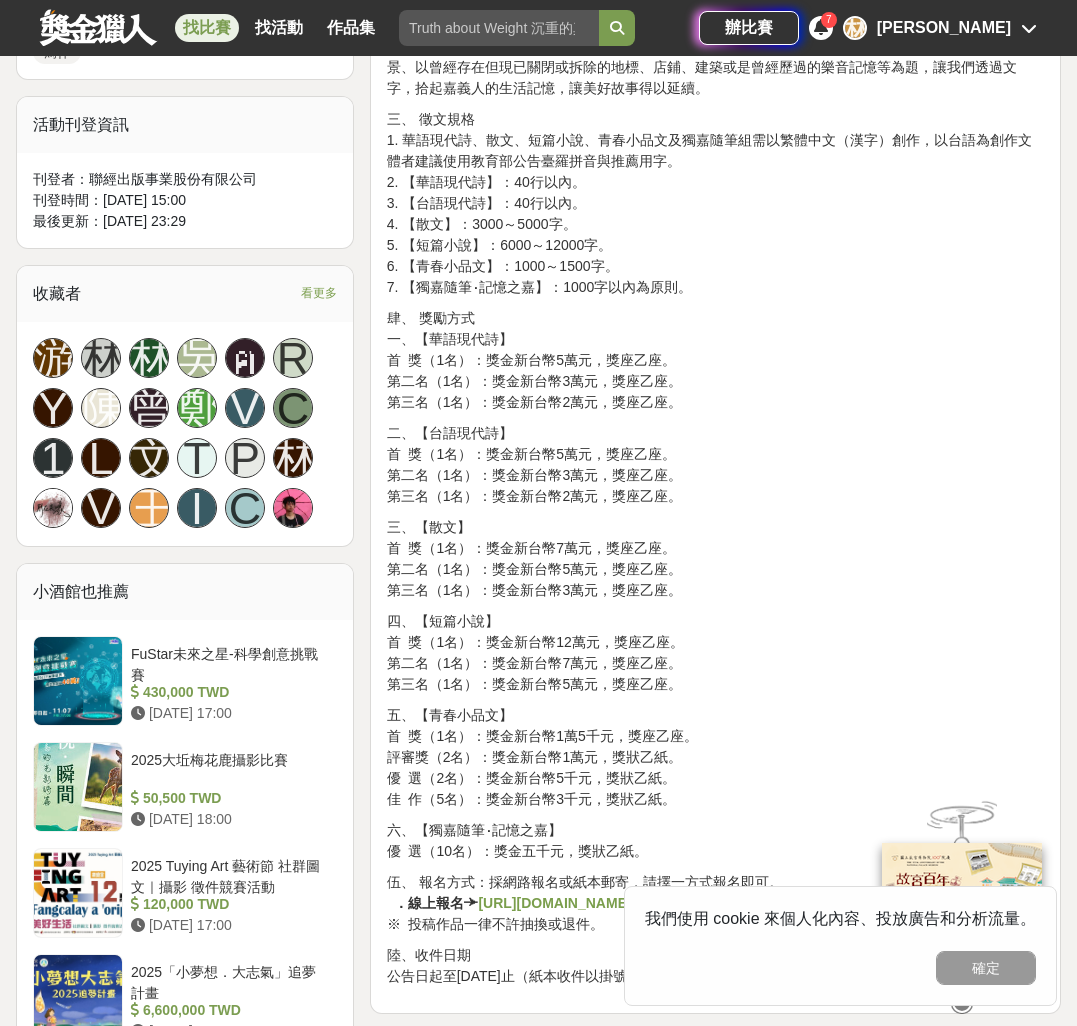 scroll, scrollTop: 1041, scrollLeft: 0, axis: vertical 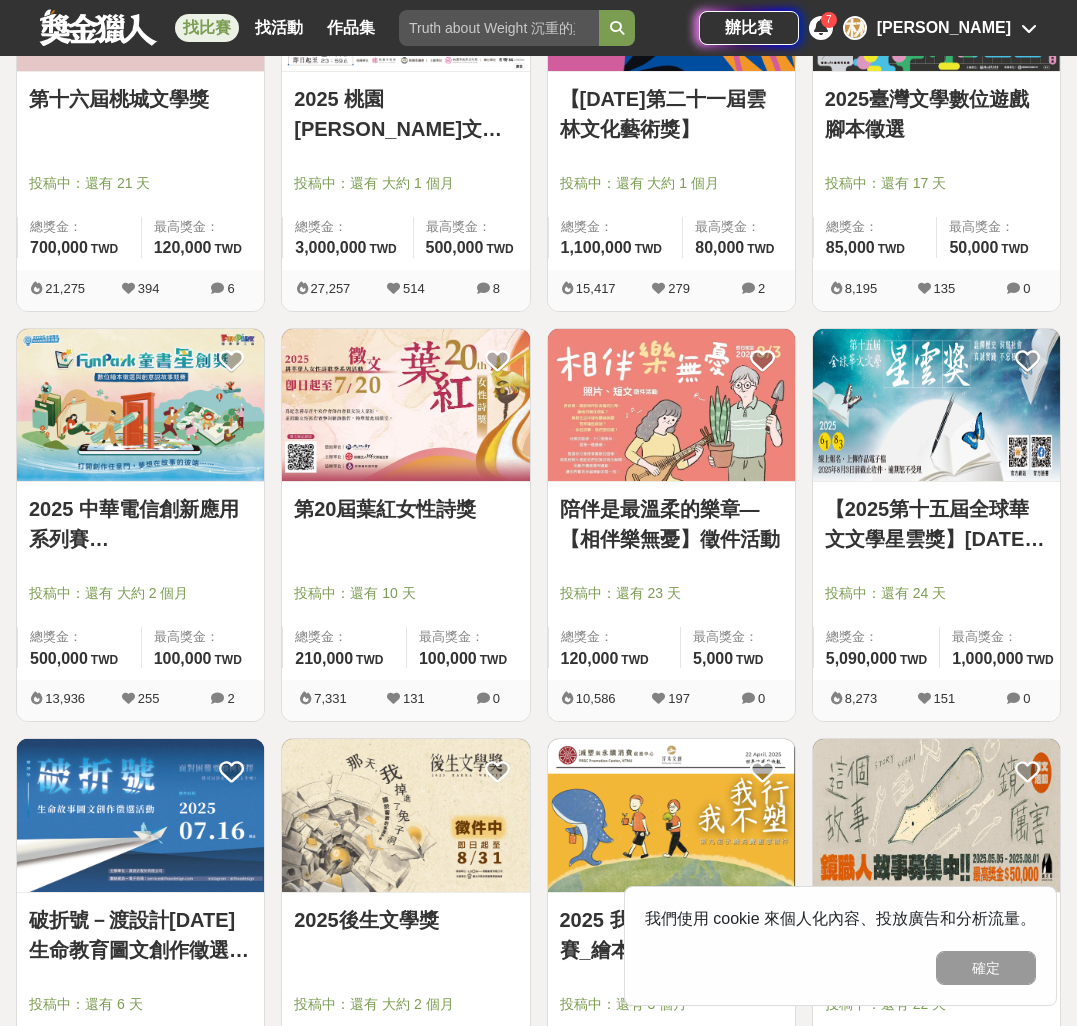 click at bounding box center (677, 155) 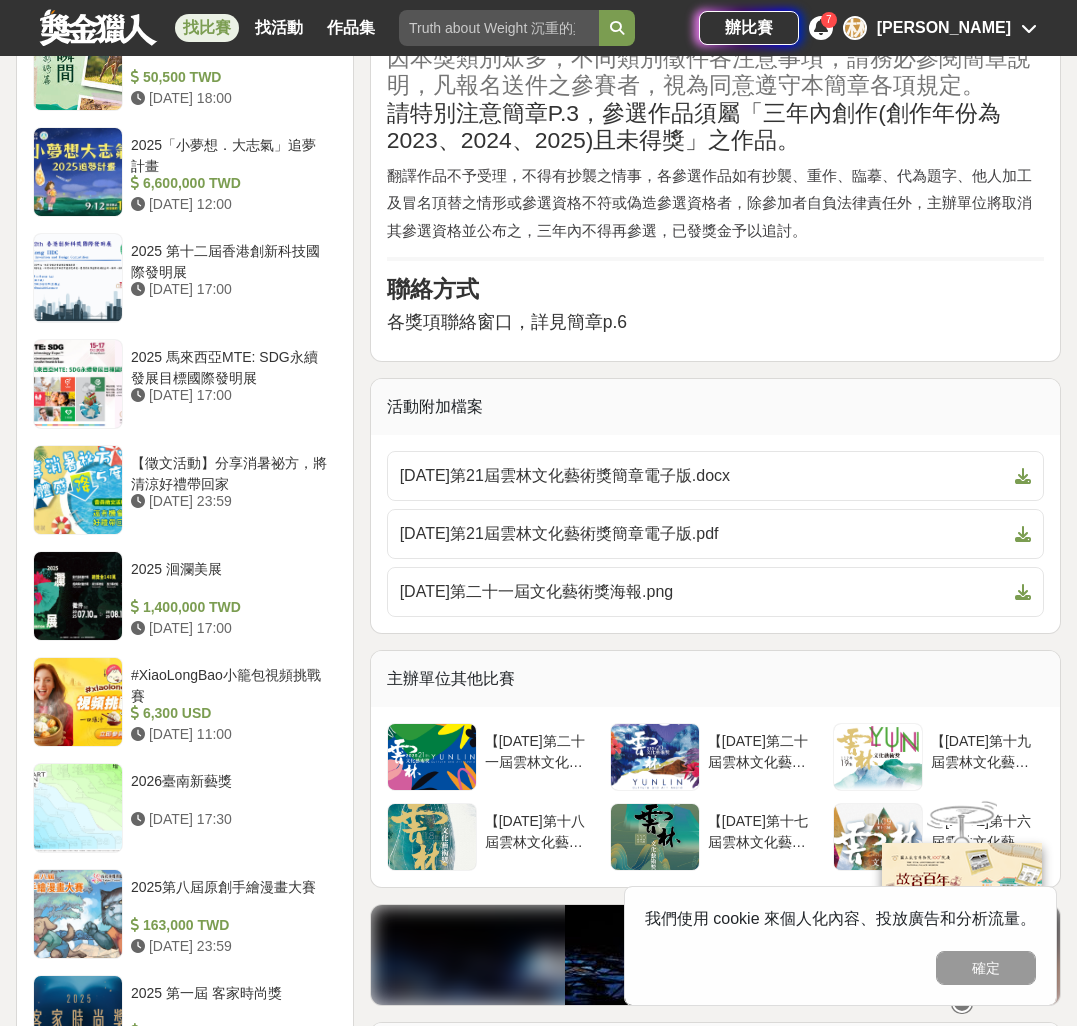 scroll, scrollTop: 2063, scrollLeft: 0, axis: vertical 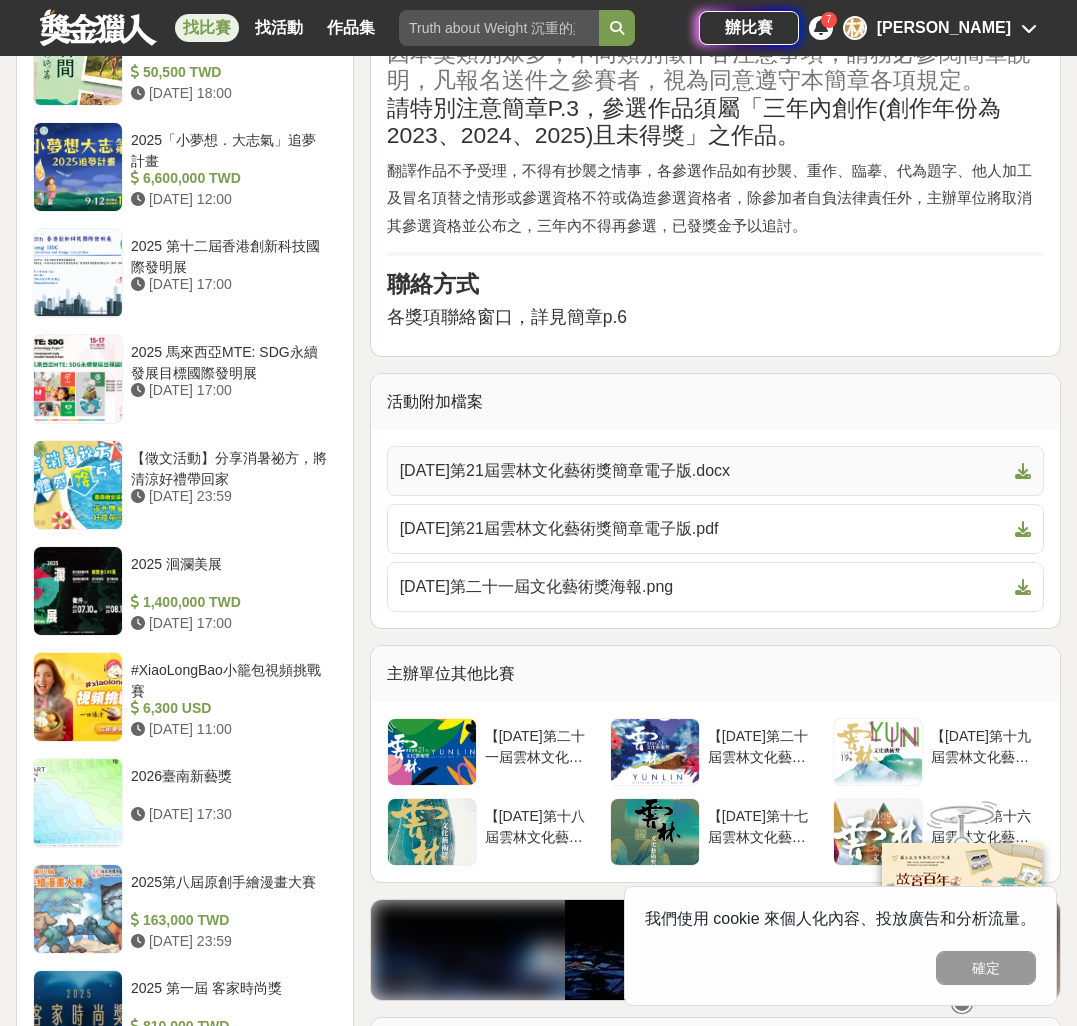 click on "[DATE]第21屆雲林文化藝術獎簡章電子版.docx" at bounding box center (703, 471) 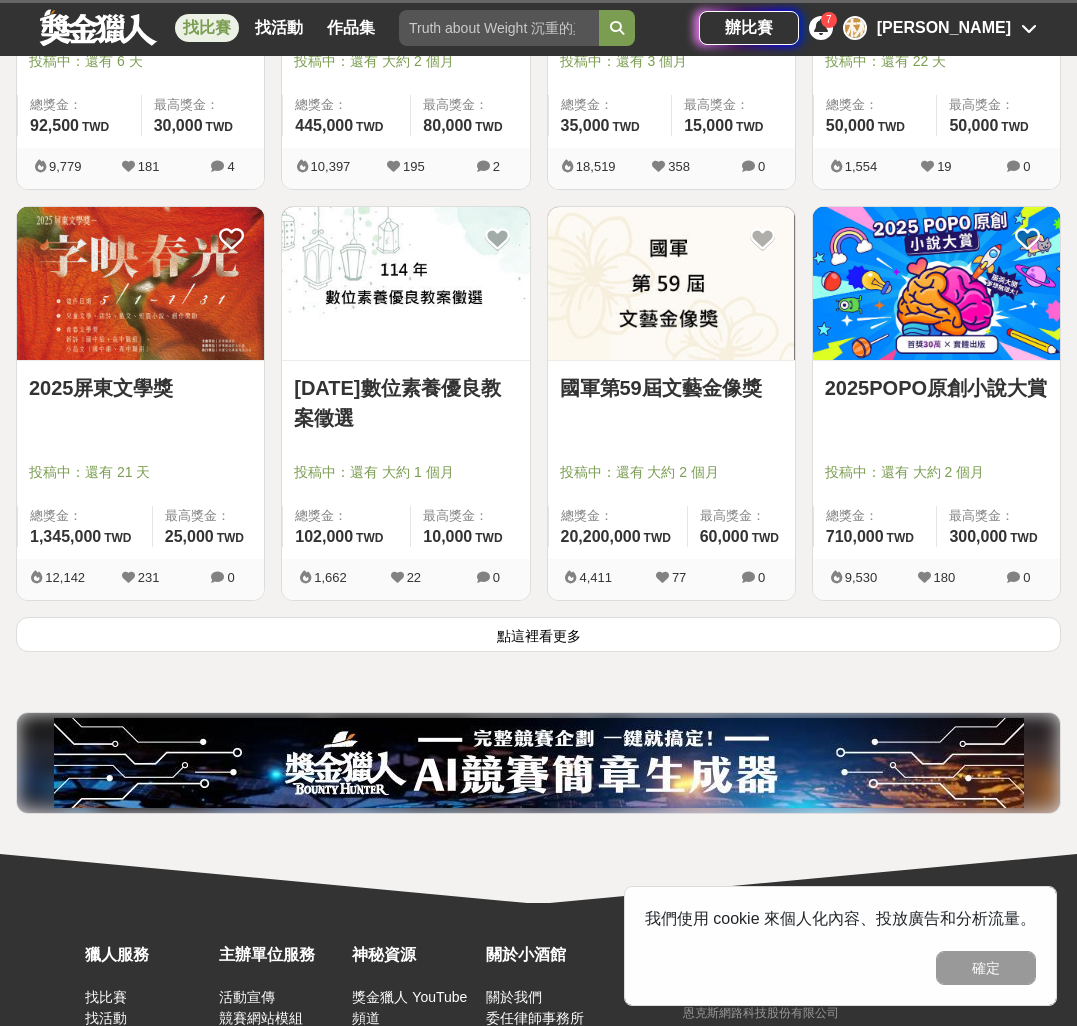 scroll, scrollTop: 2292, scrollLeft: 0, axis: vertical 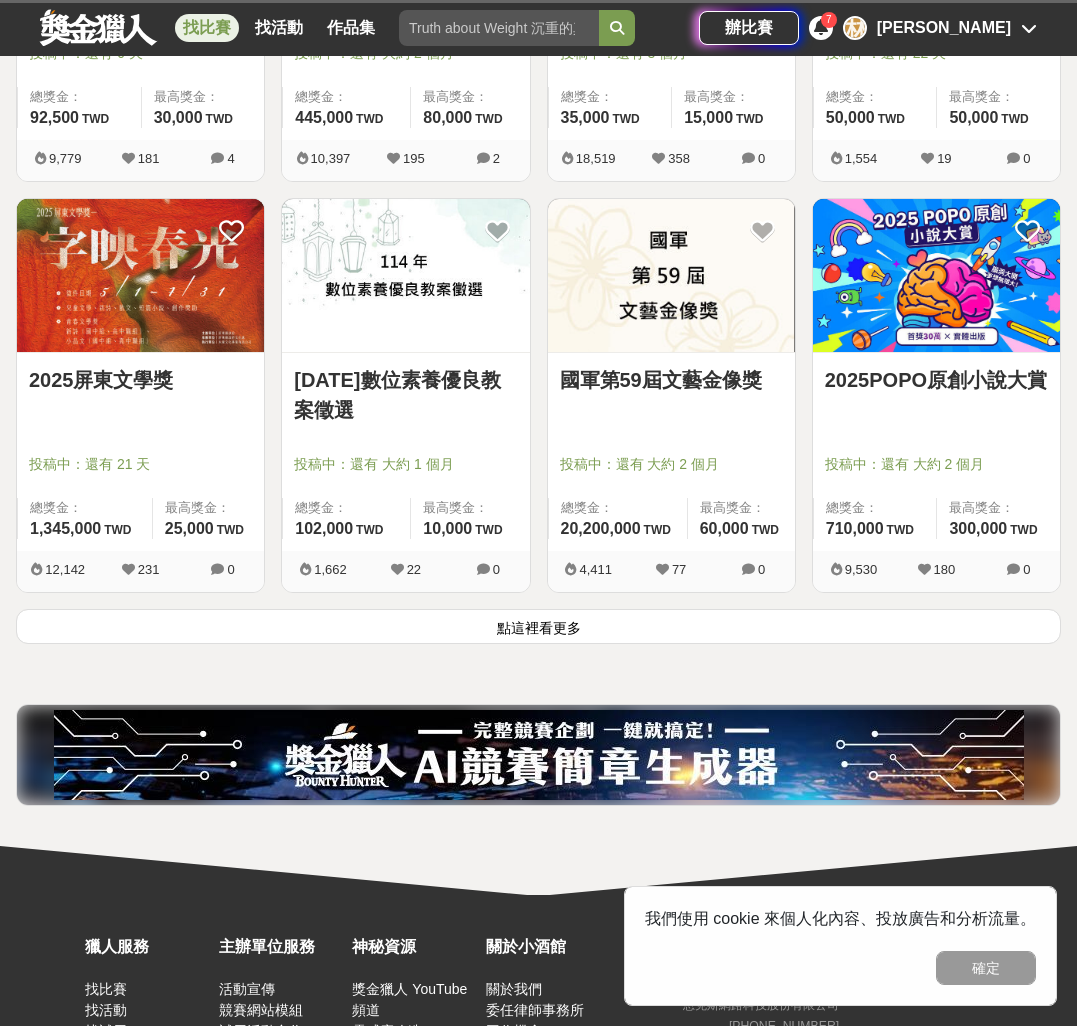 click on "點這裡看更多" at bounding box center (538, 626) 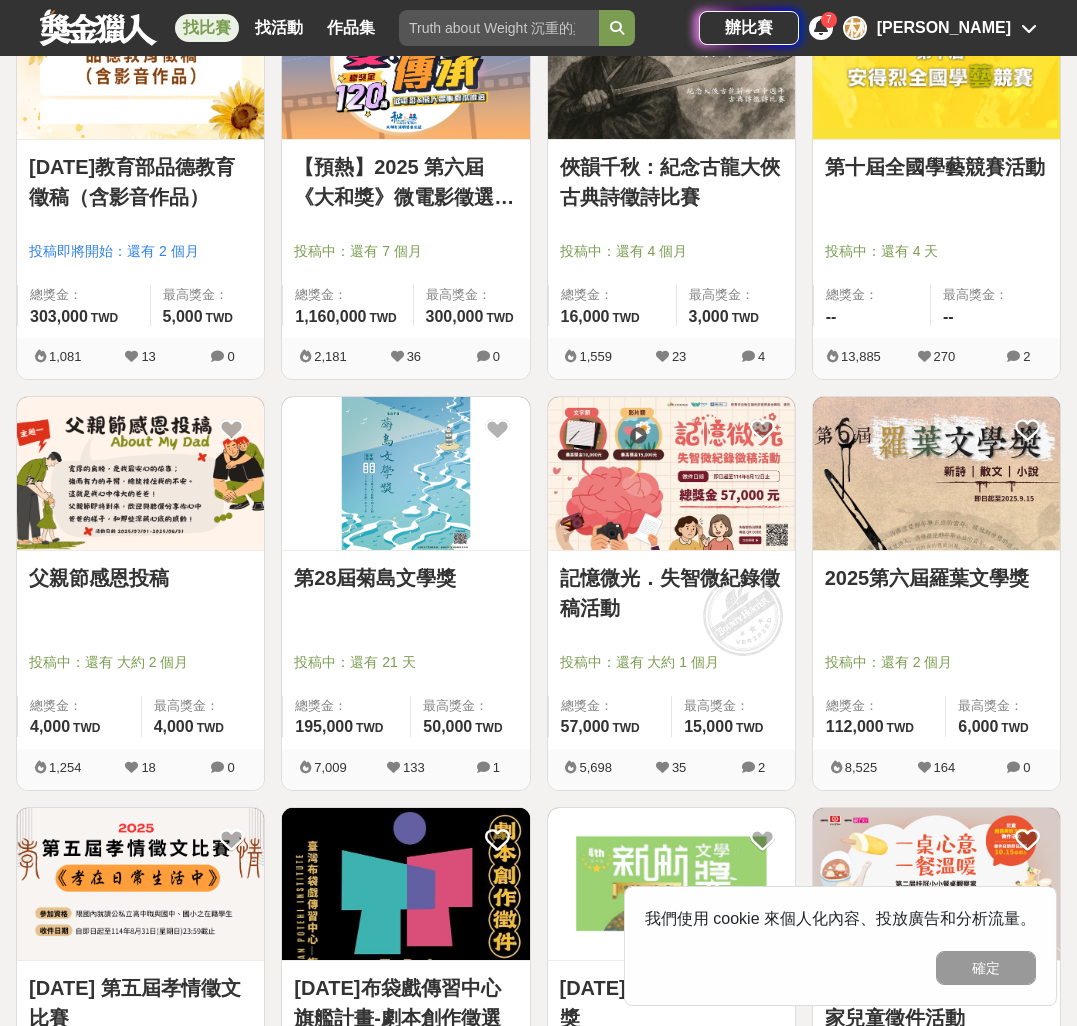 scroll, scrollTop: 2927, scrollLeft: 0, axis: vertical 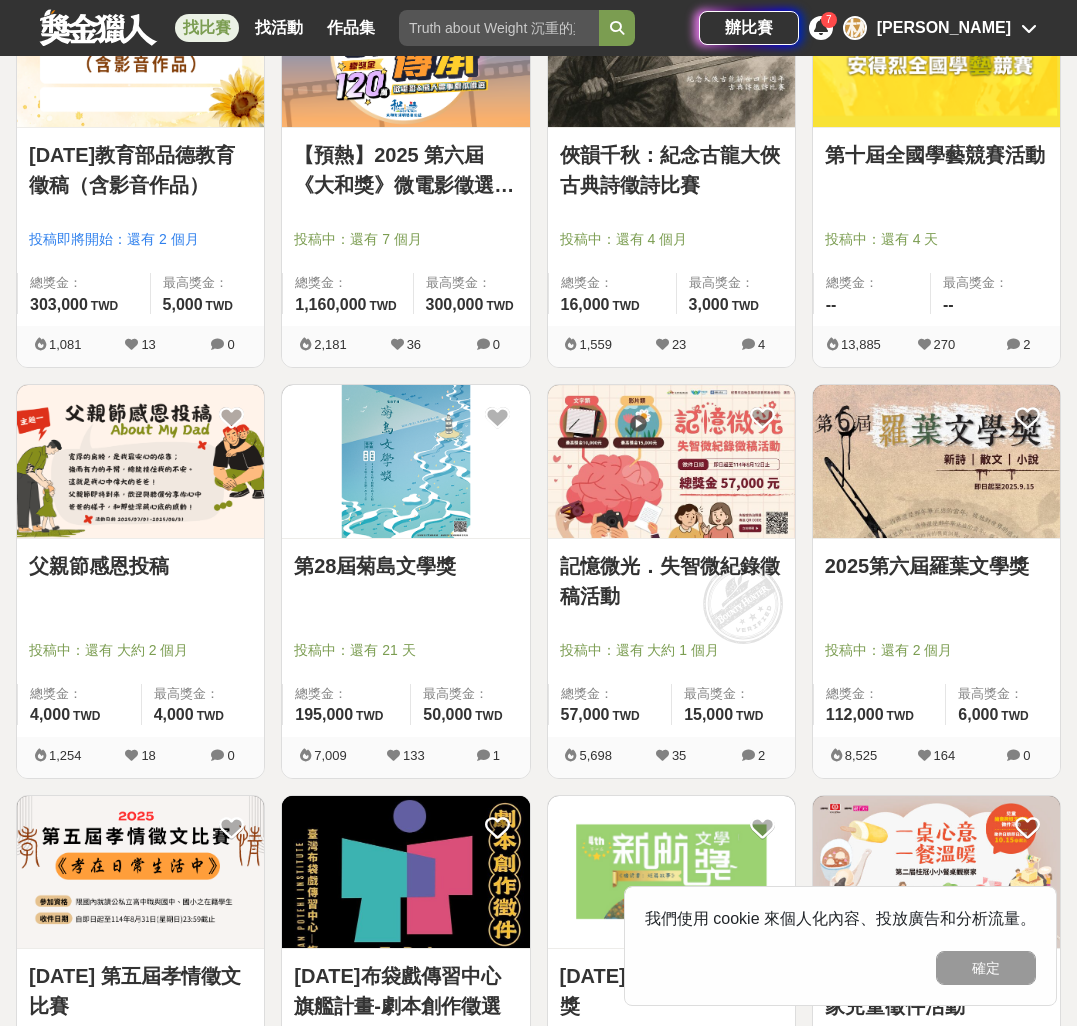 click on "第28屆菊島文學獎" at bounding box center [405, 577] 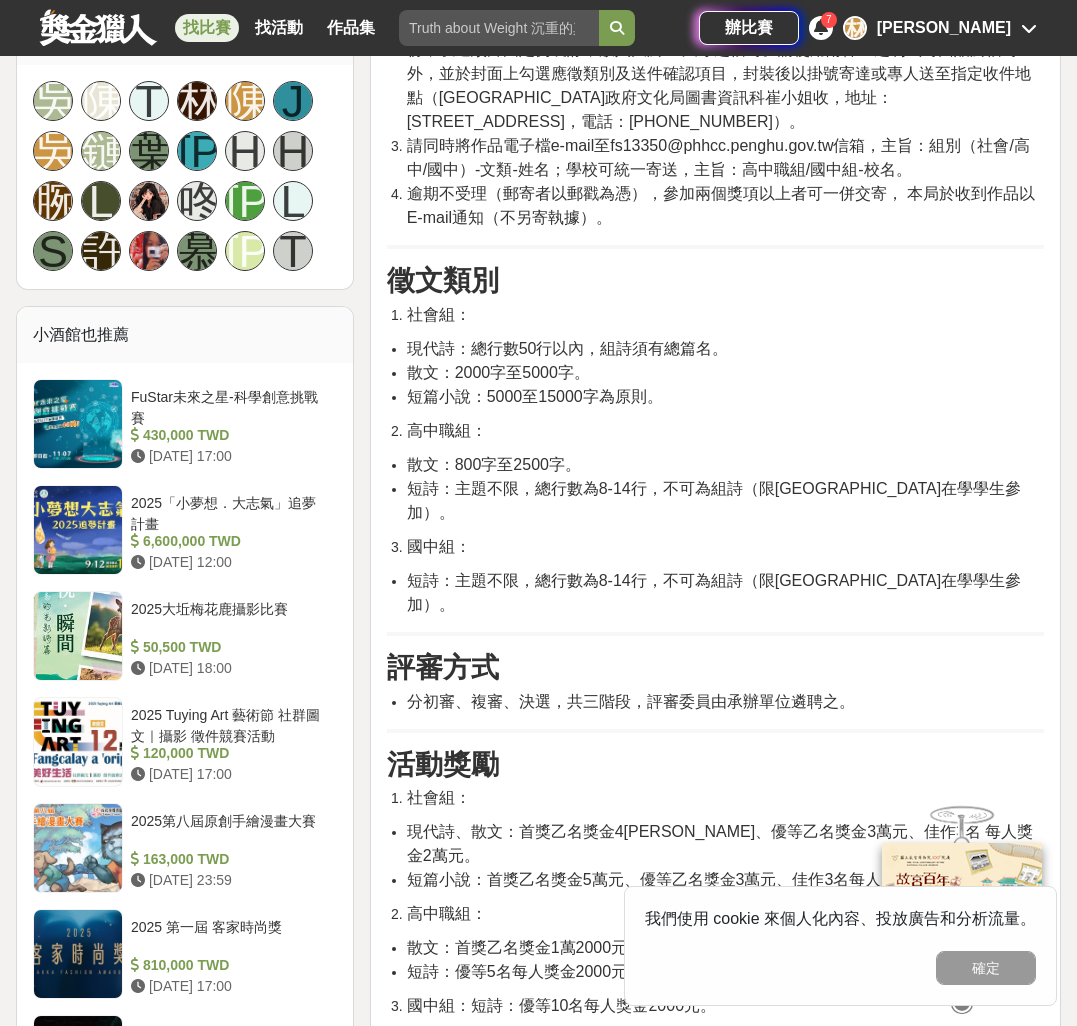 scroll, scrollTop: 1337, scrollLeft: 0, axis: vertical 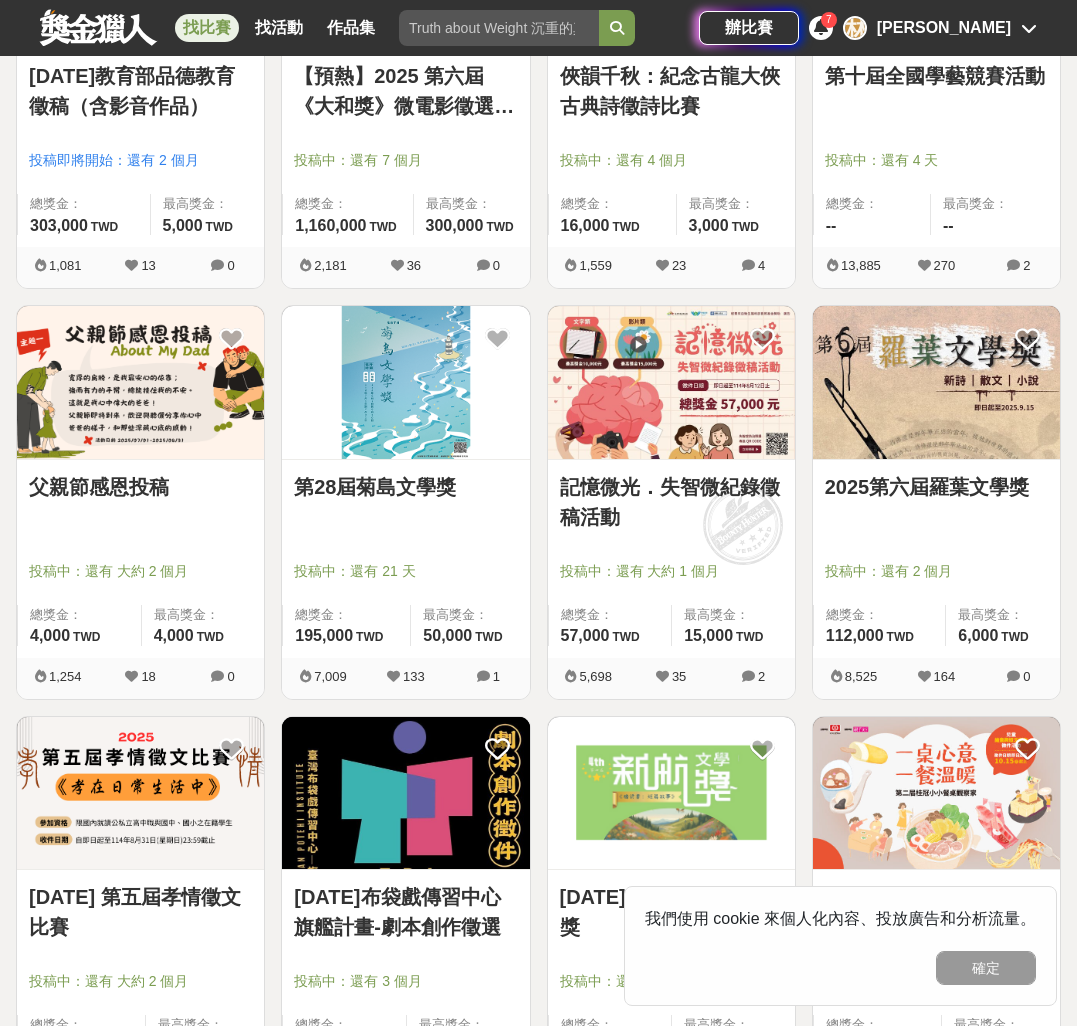 click at bounding box center [405, 1203] 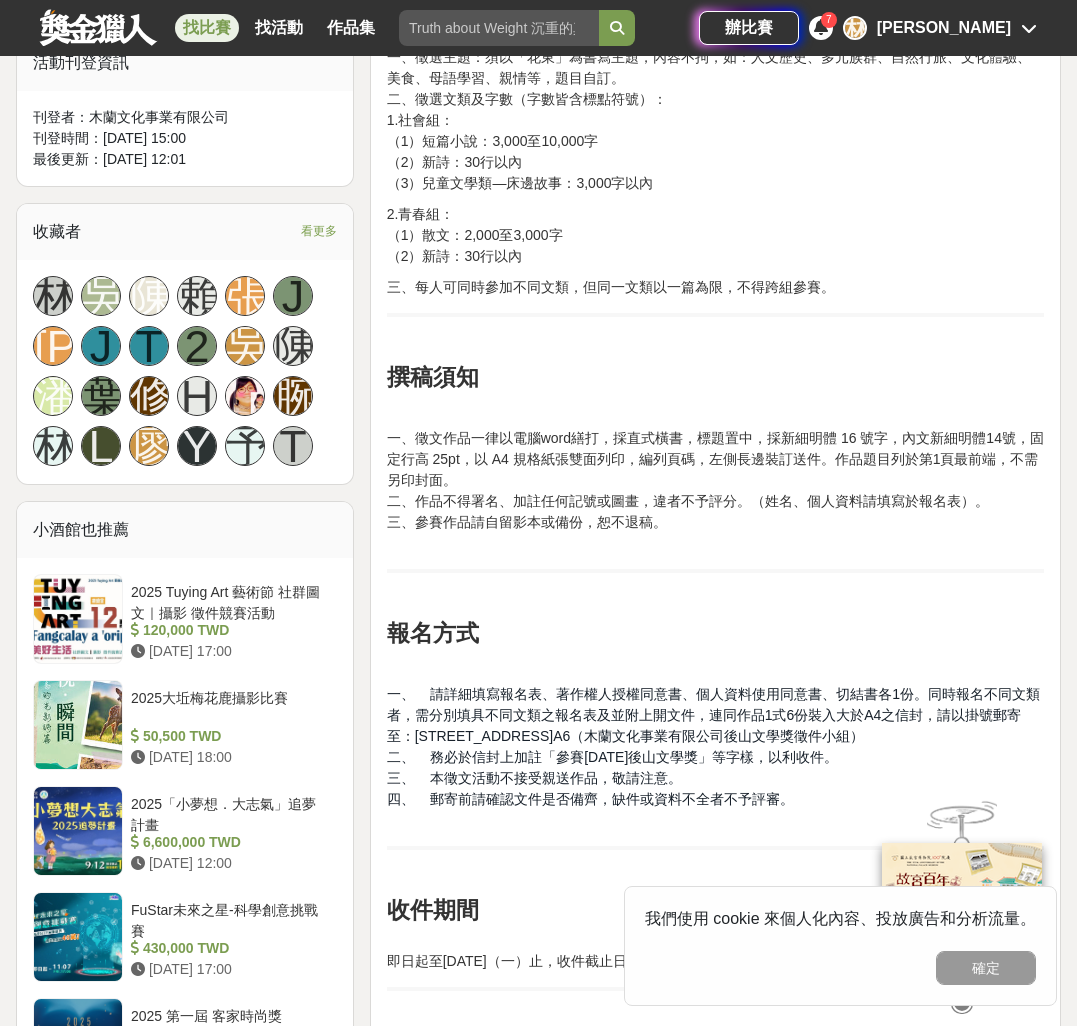 scroll, scrollTop: 1191, scrollLeft: 0, axis: vertical 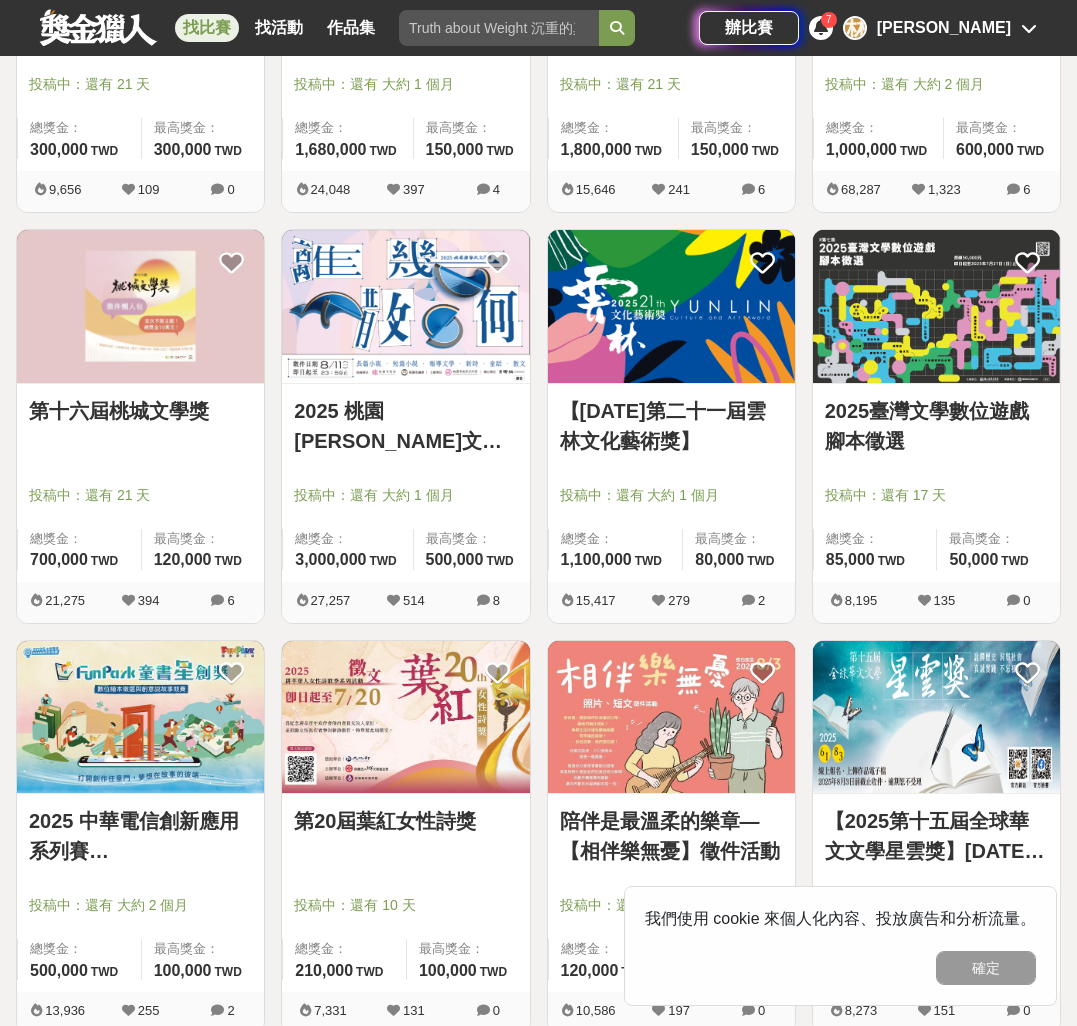 click at bounding box center [405, 306] 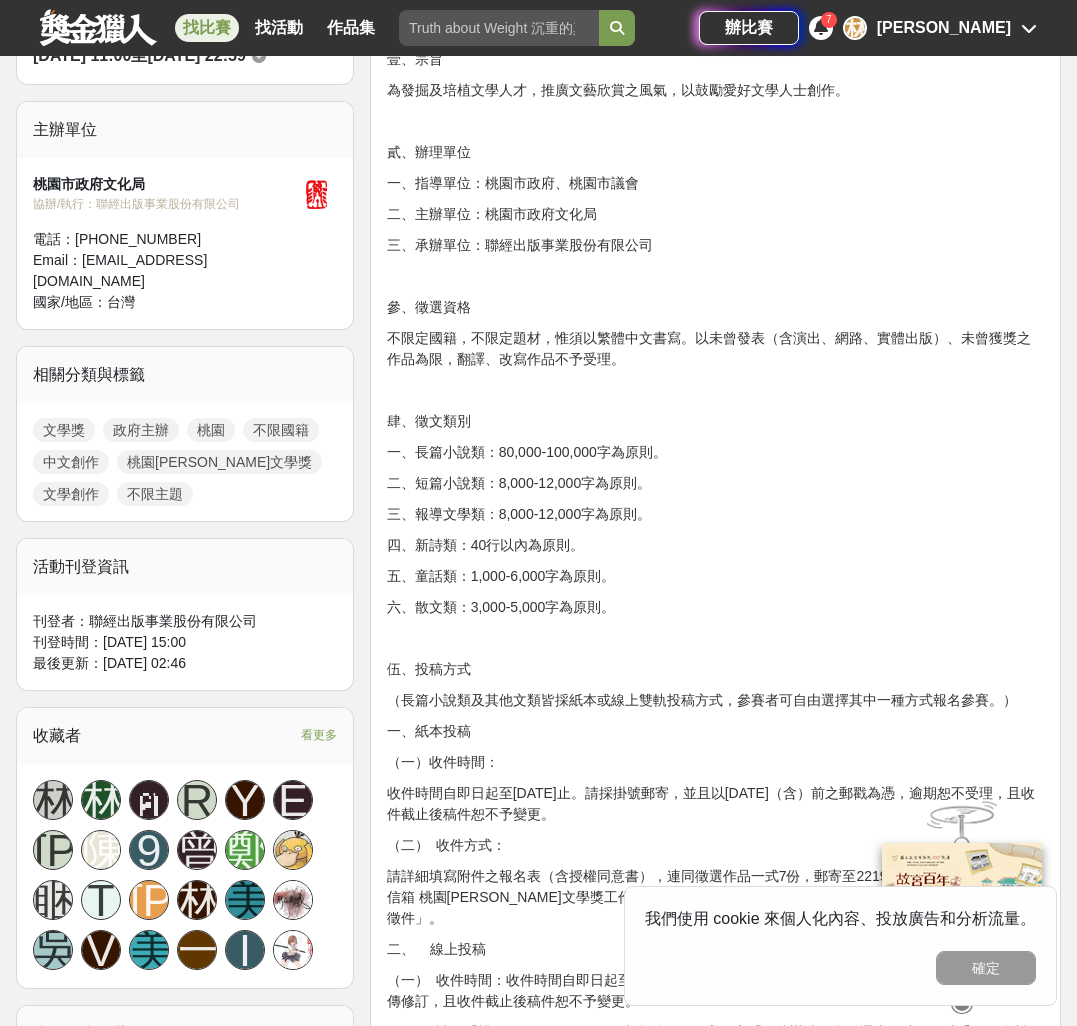 scroll, scrollTop: 639, scrollLeft: 0, axis: vertical 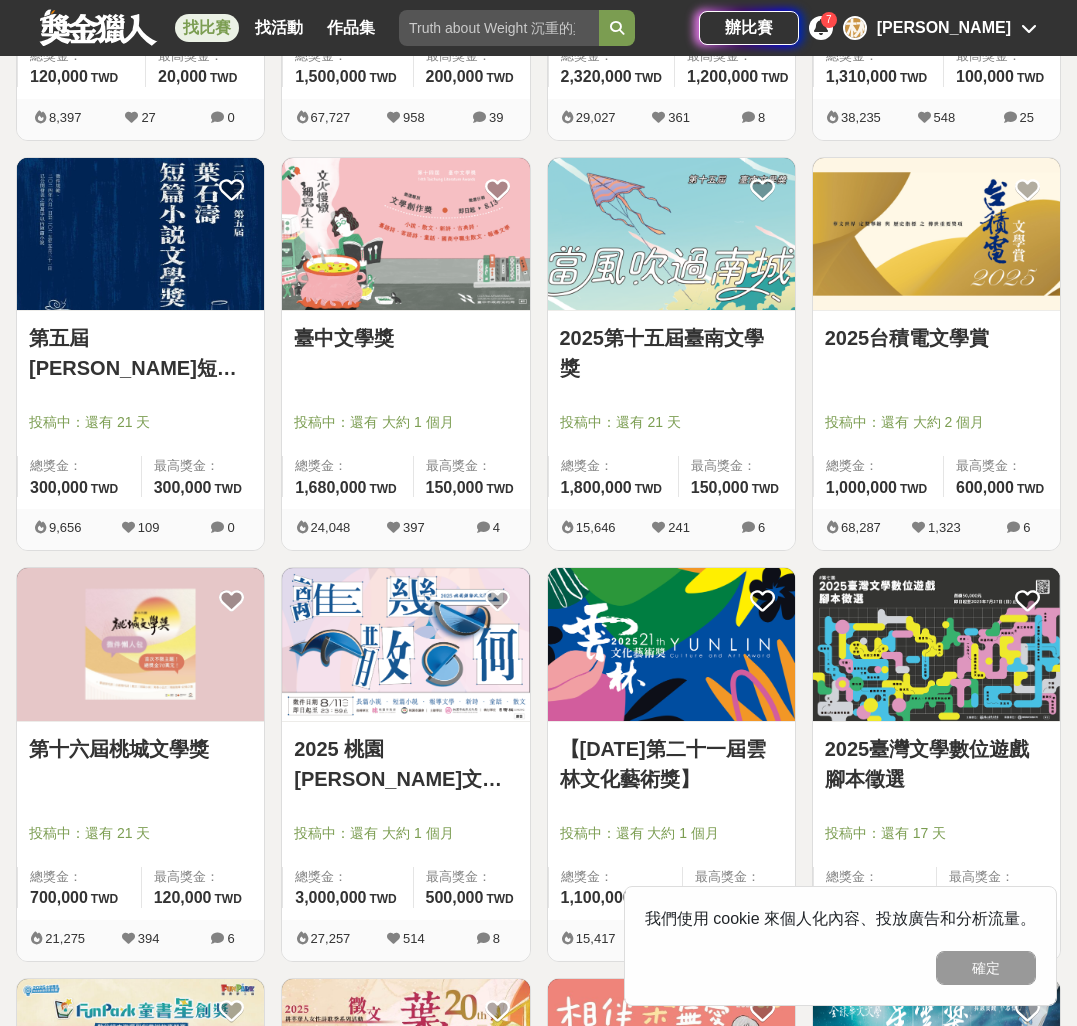 click at bounding box center (405, 234) 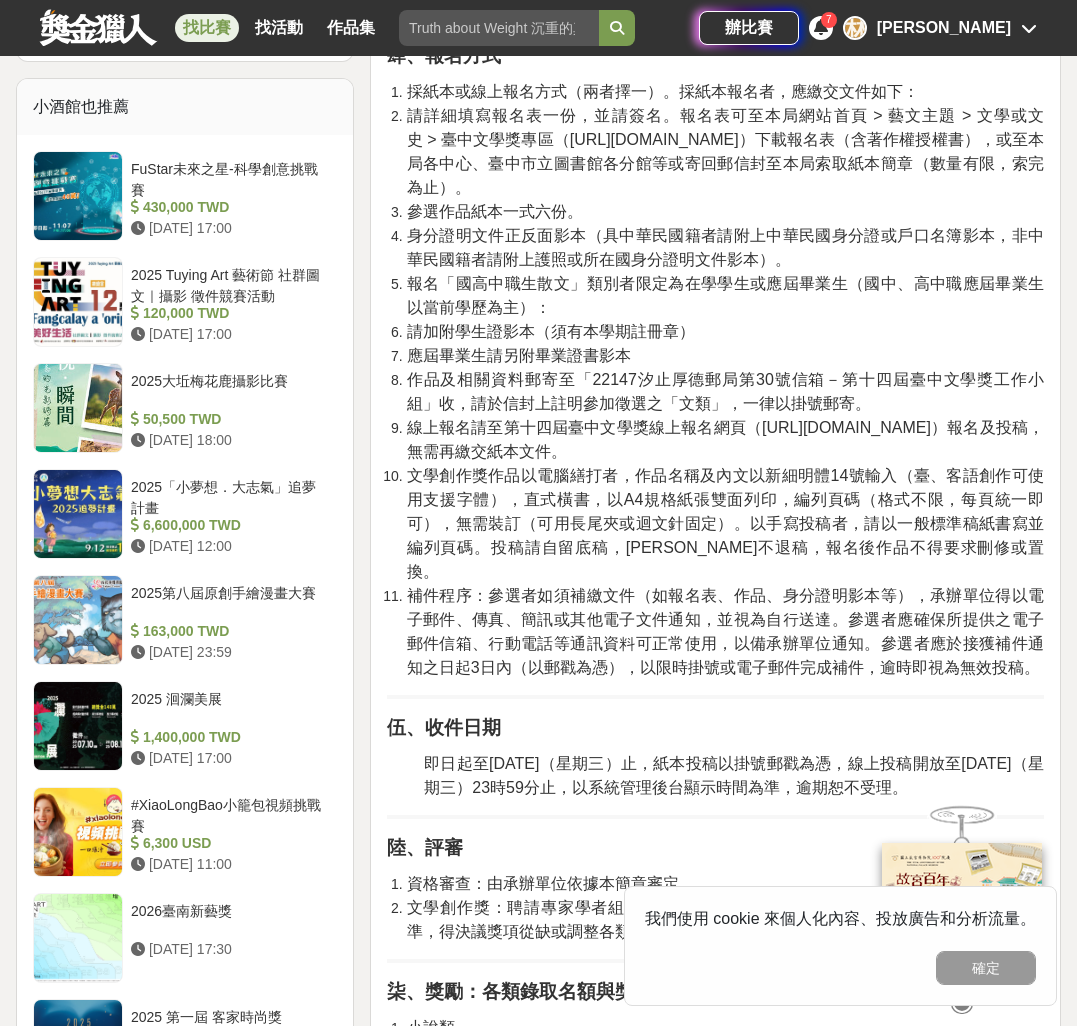 scroll, scrollTop: 1555, scrollLeft: 0, axis: vertical 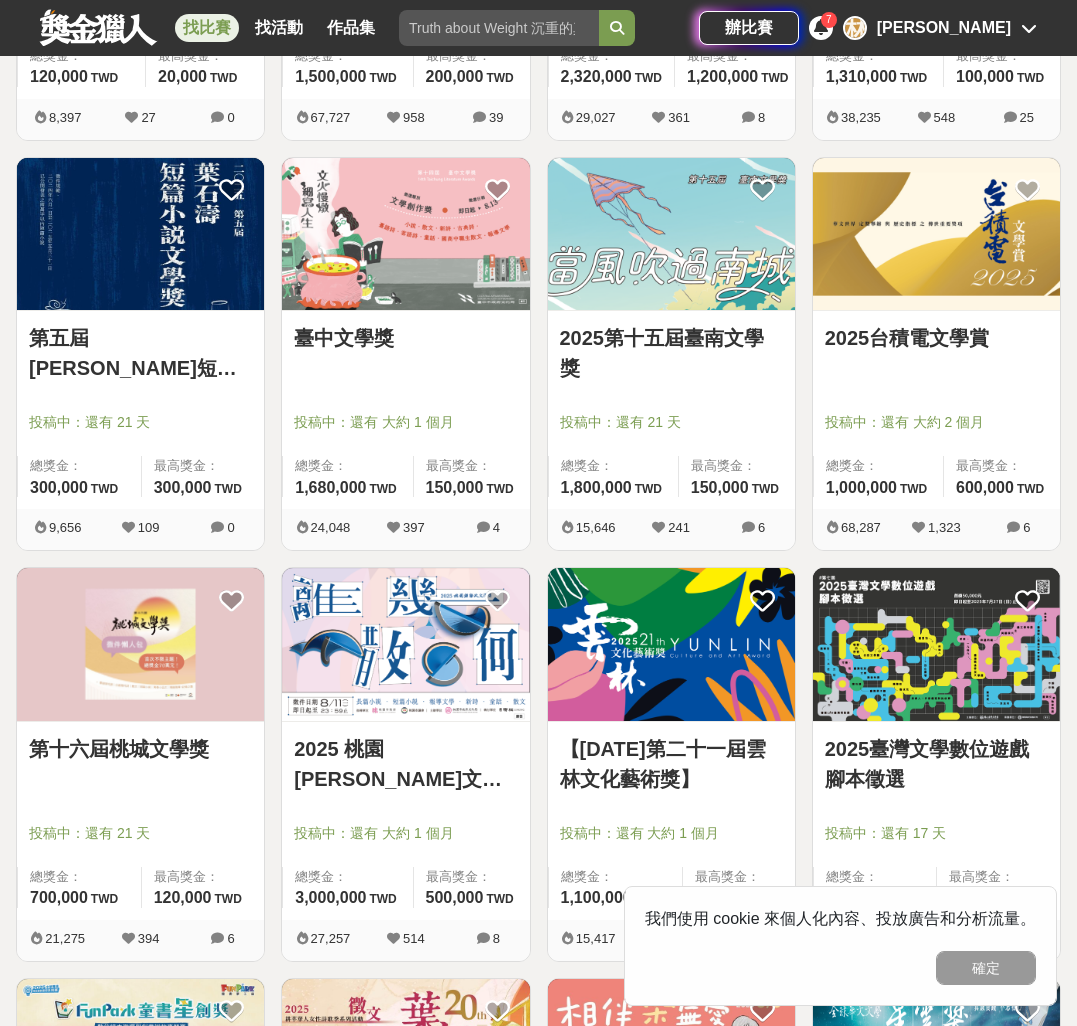 click on "2025第十五屆臺南文學獎" at bounding box center [671, 353] 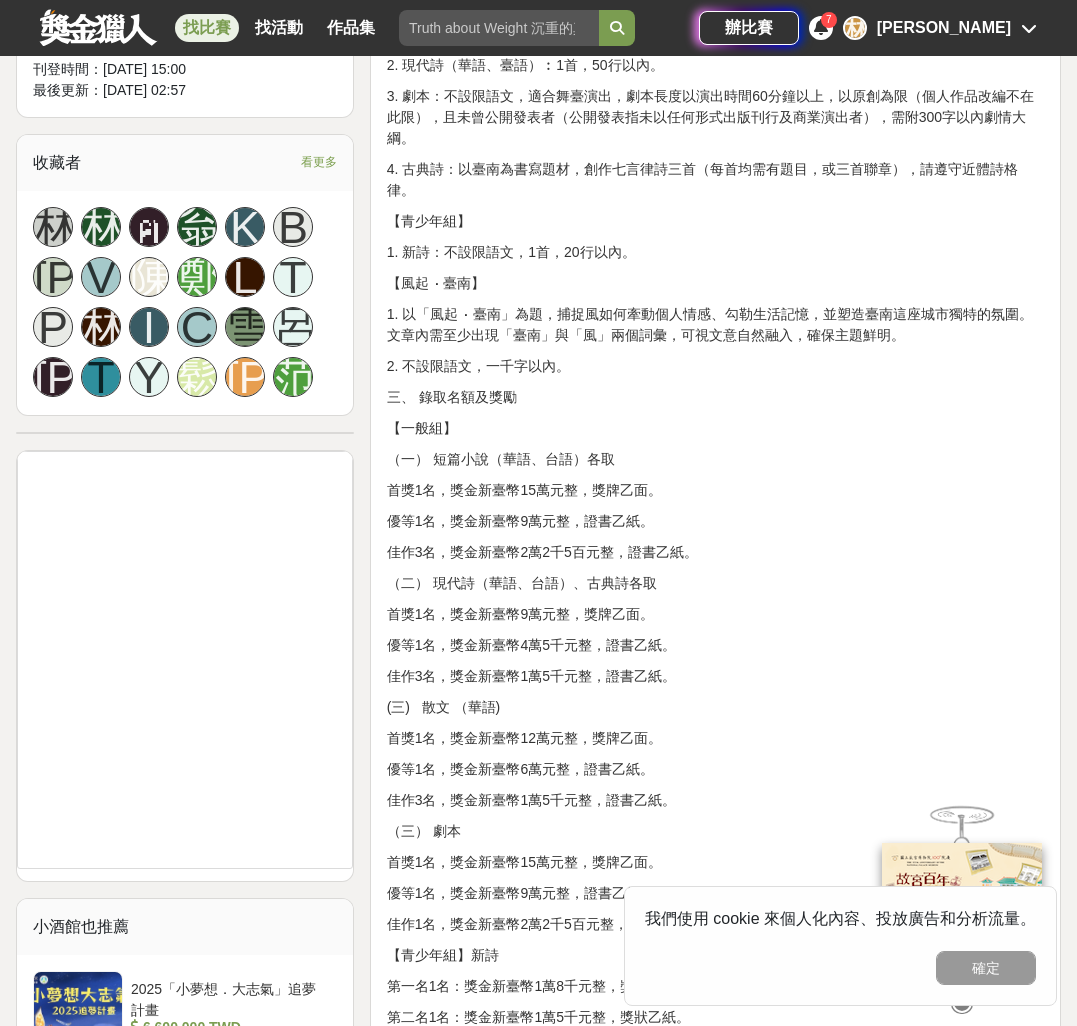 scroll, scrollTop: 1217, scrollLeft: 0, axis: vertical 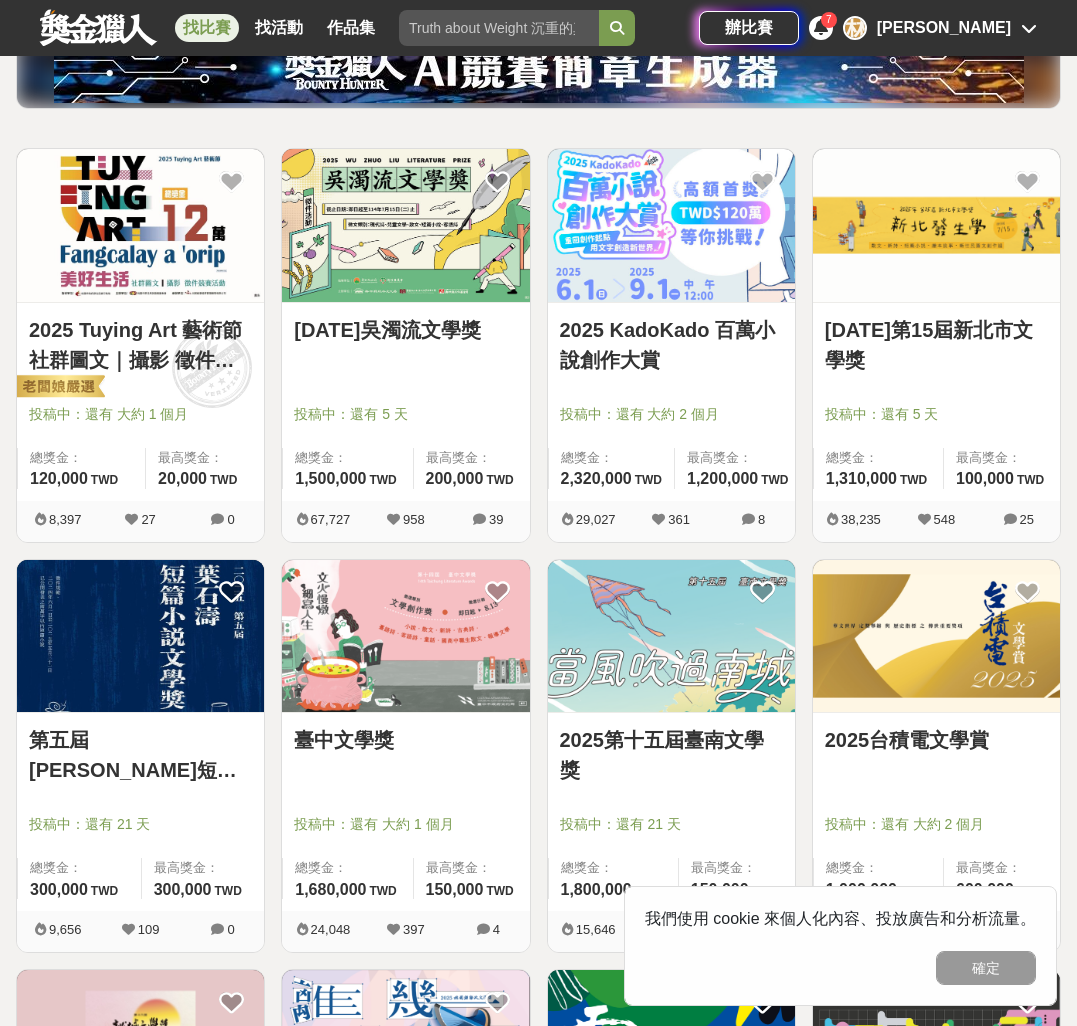 click at bounding box center [405, 225] 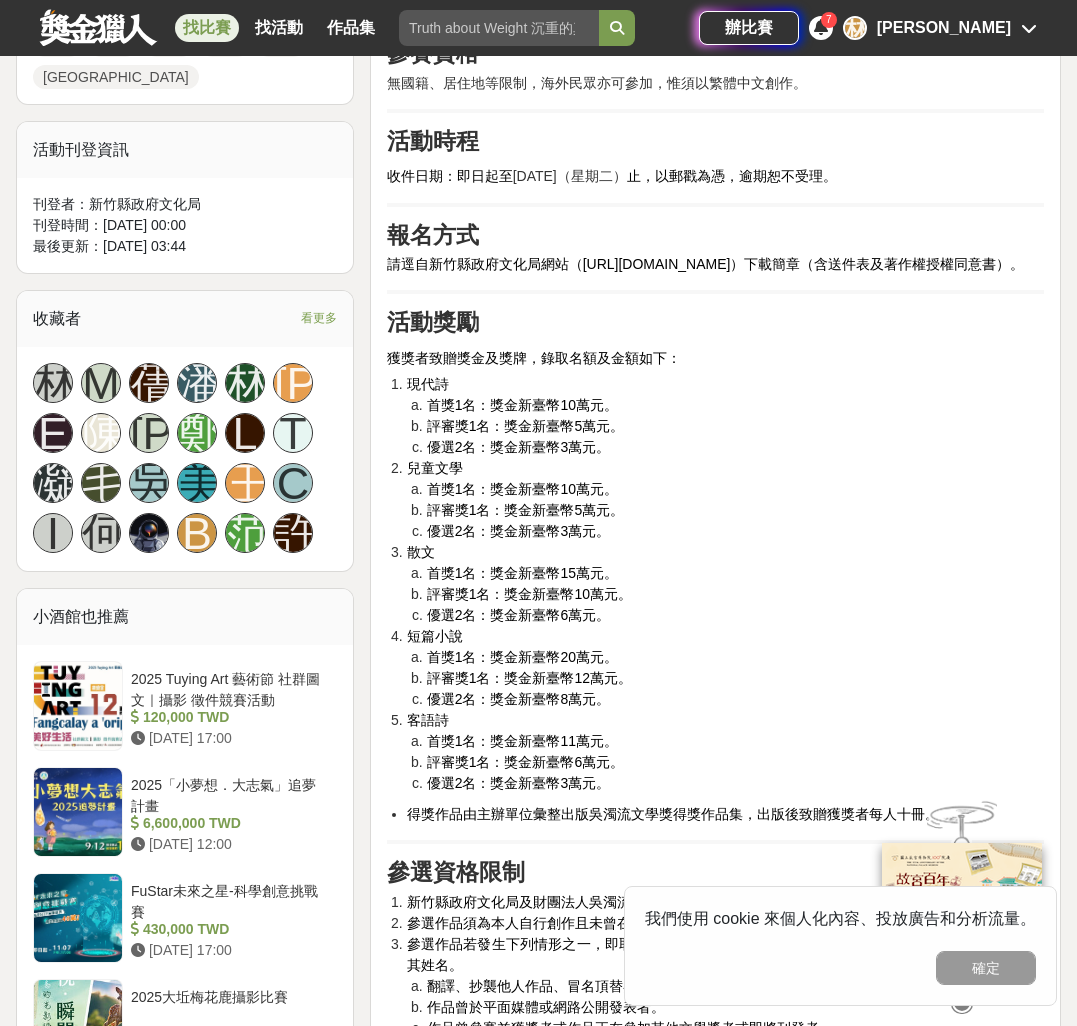 scroll, scrollTop: 1141, scrollLeft: 0, axis: vertical 